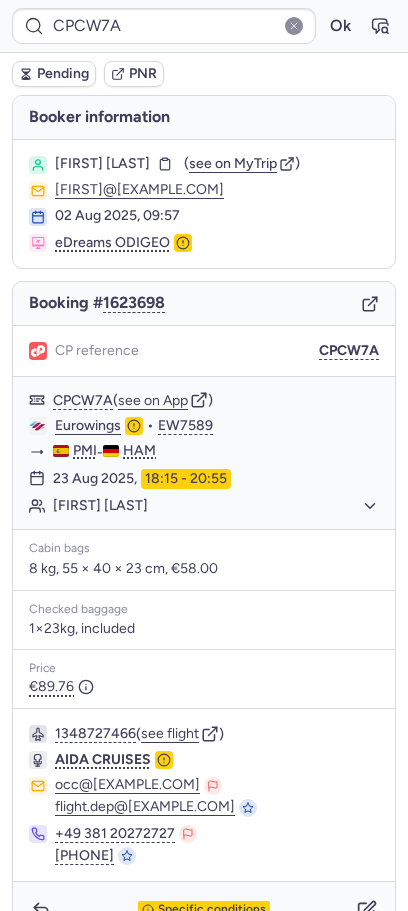 scroll, scrollTop: 0, scrollLeft: 0, axis: both 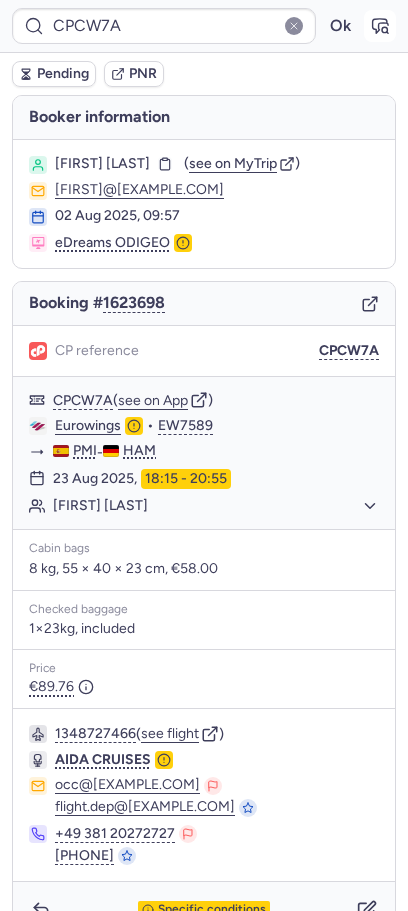 click at bounding box center (380, 26) 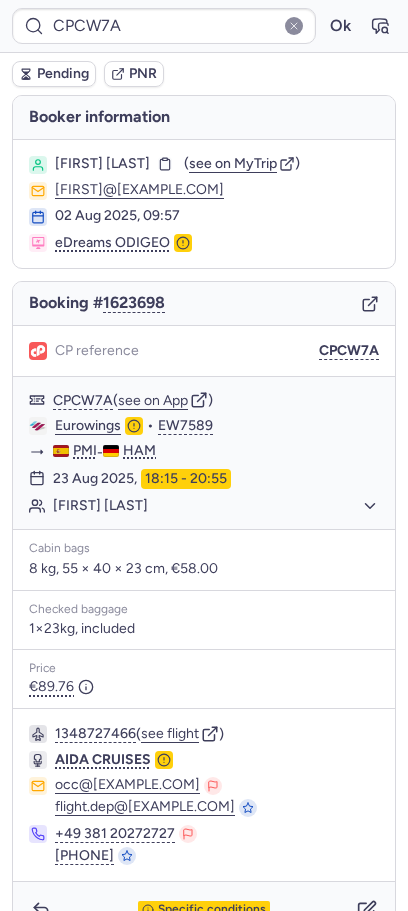 type on "CPGTAT" 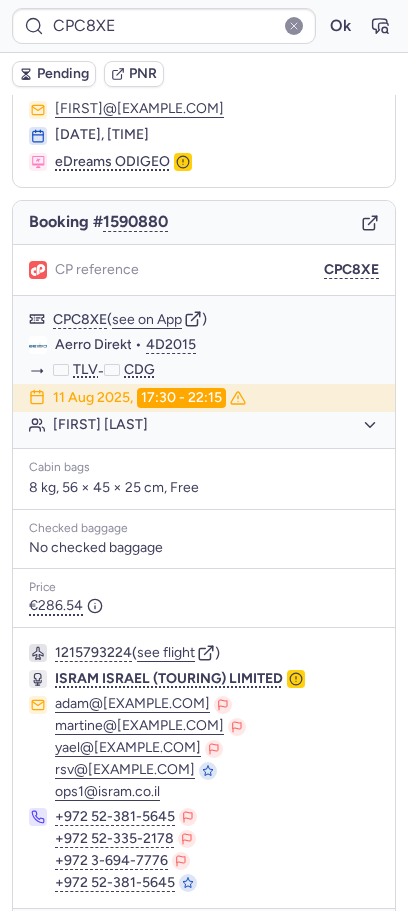 scroll, scrollTop: 148, scrollLeft: 0, axis: vertical 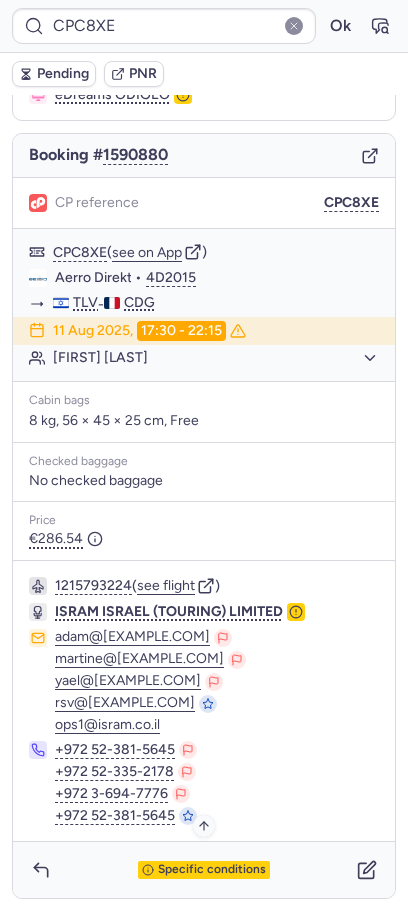 click on "Specific conditions" at bounding box center (212, 870) 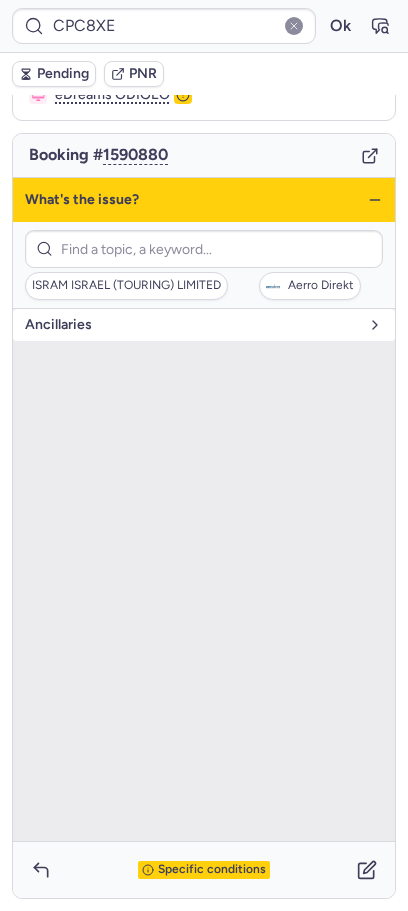 click on "Ancillaries" at bounding box center [192, 325] 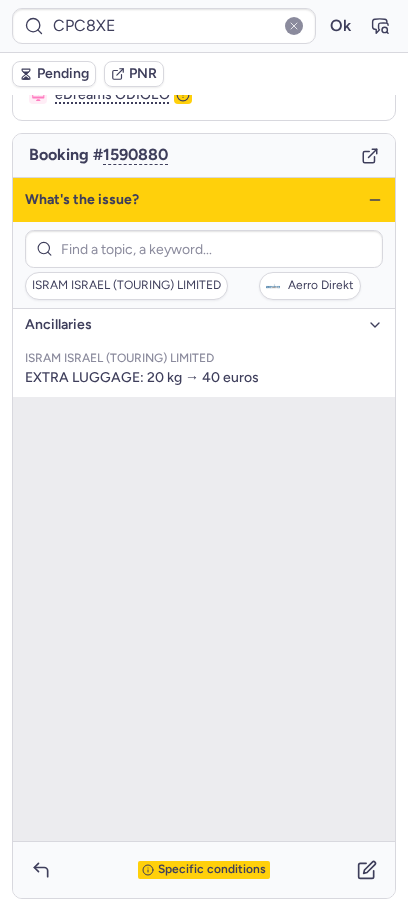 click on "Ancillaries" at bounding box center [192, 325] 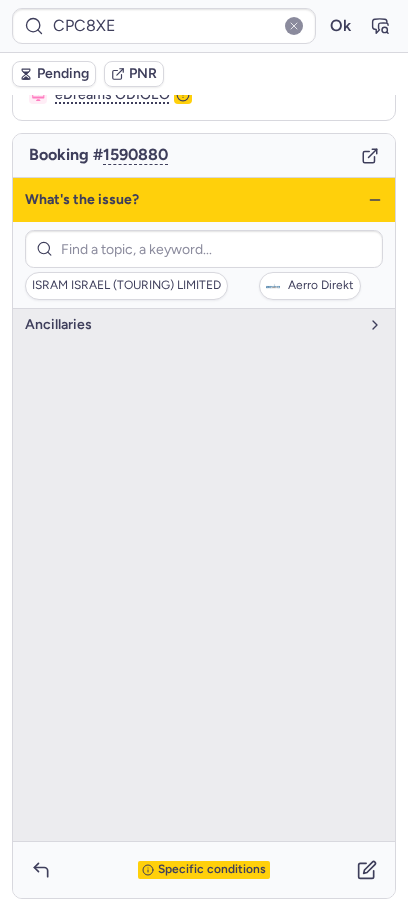 type on "CPTGVF" 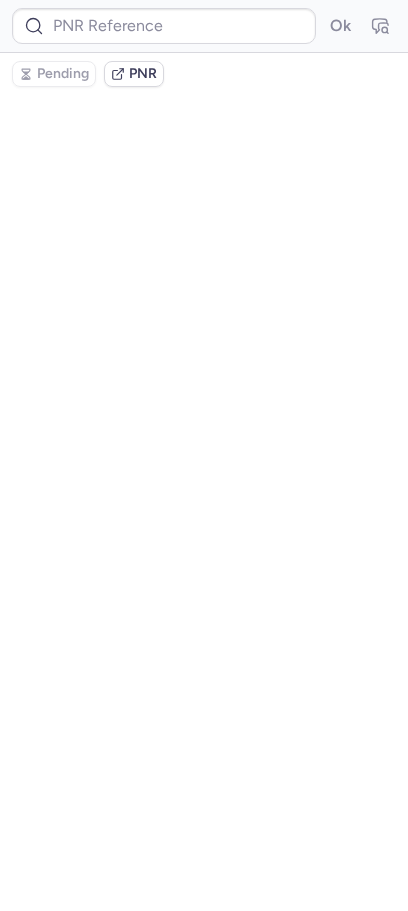 scroll, scrollTop: 0, scrollLeft: 0, axis: both 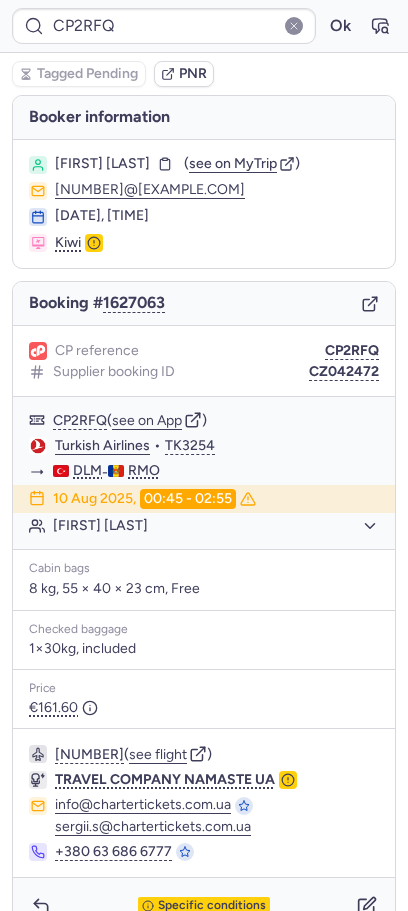 type on "CPNHRM" 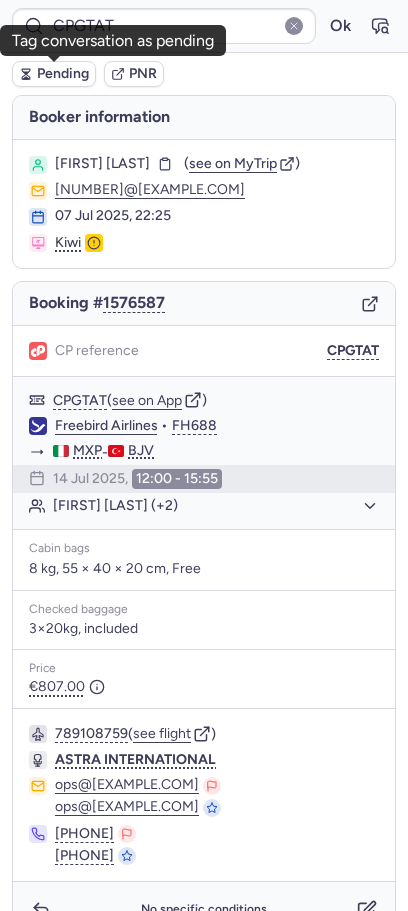 click on "Pending" at bounding box center [63, 74] 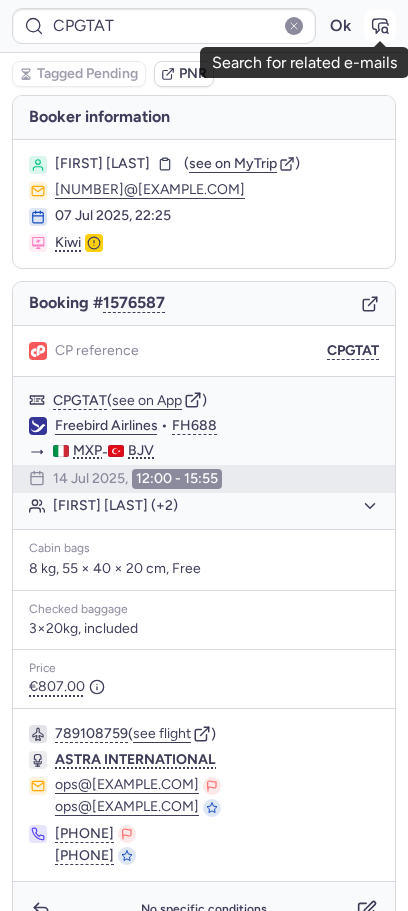 click 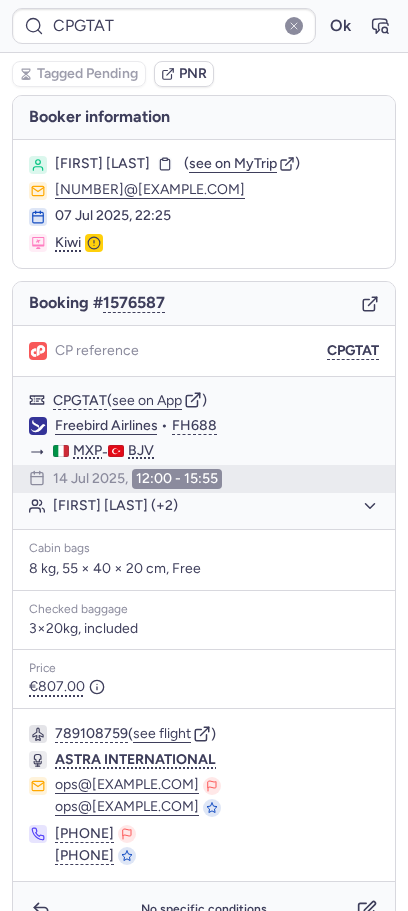 type on "CPPFFC" 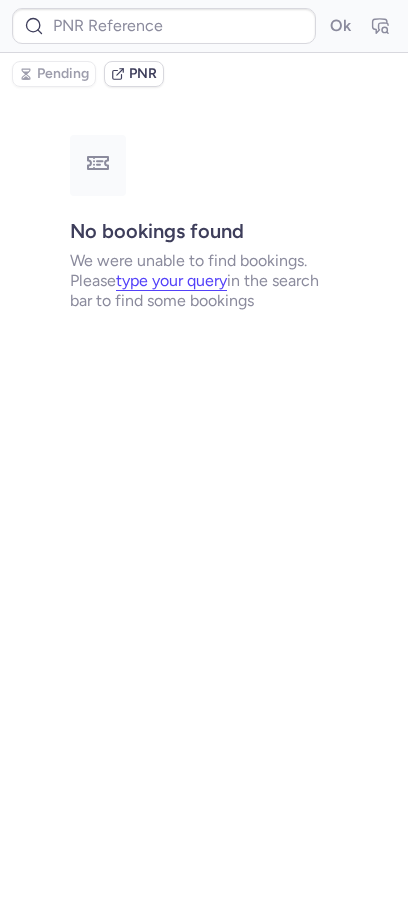type on "CPCIJV" 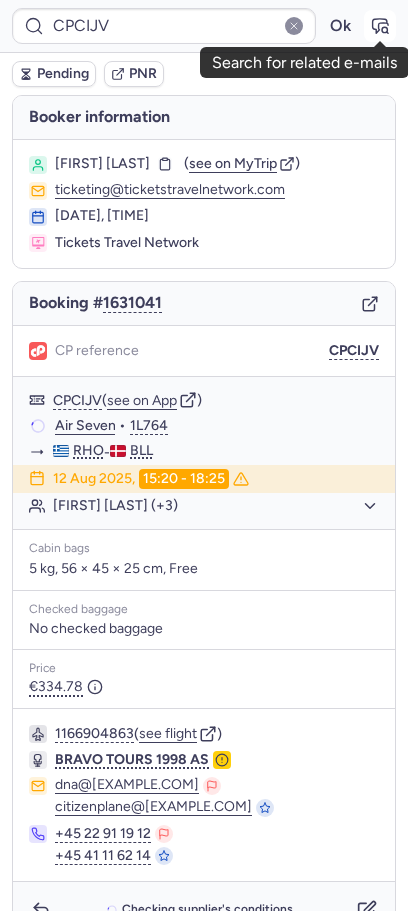 click 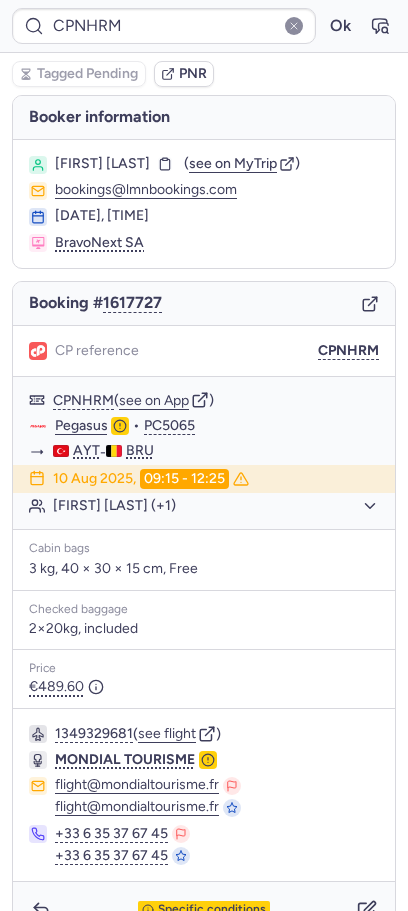 type on "CPC8XE" 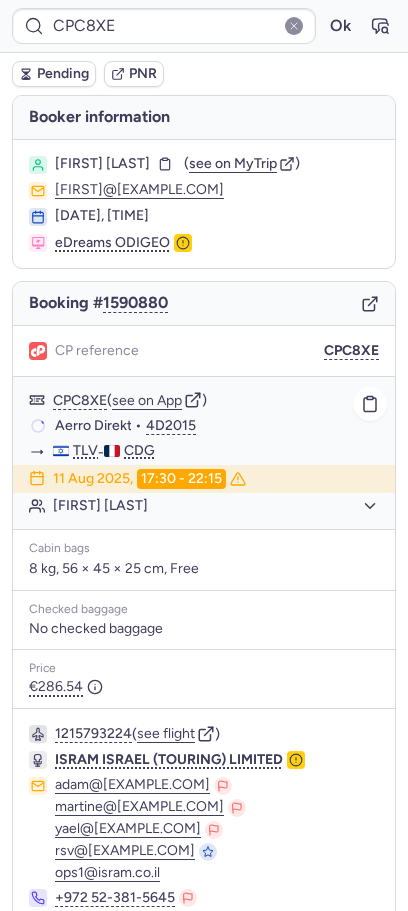 scroll, scrollTop: 148, scrollLeft: 0, axis: vertical 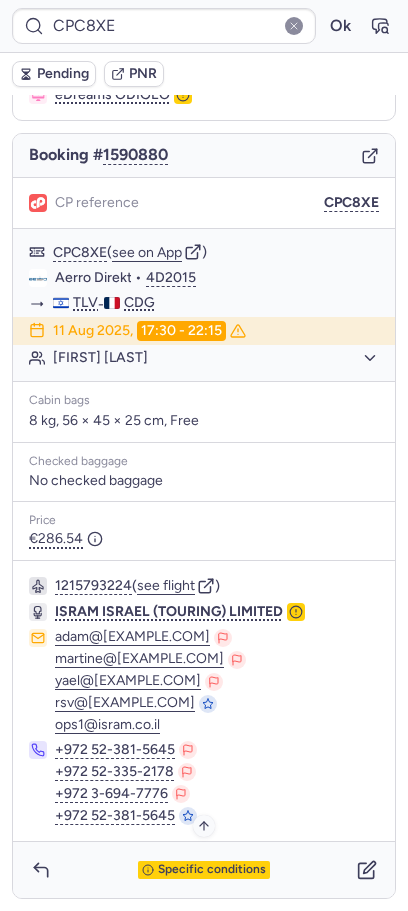 click on "Specific conditions" at bounding box center [212, 870] 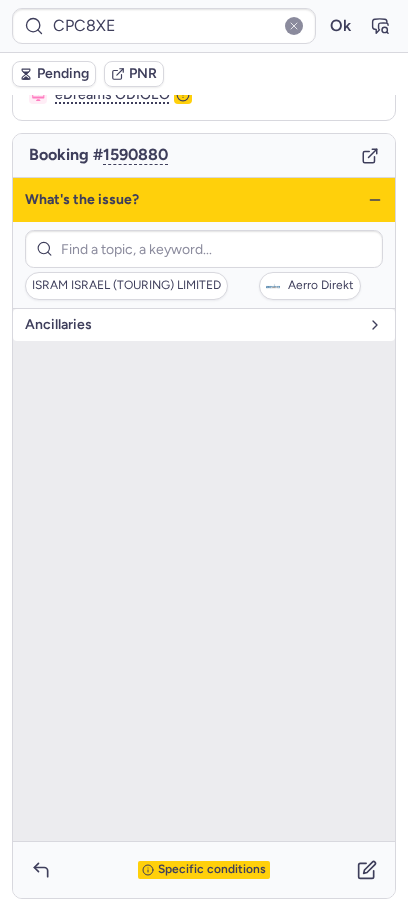 click on "Ancillaries" at bounding box center (204, 325) 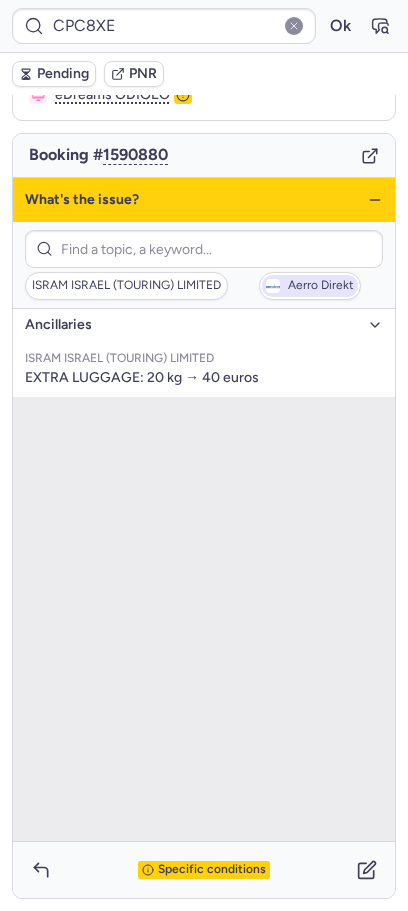 click on "Aerro Direkt" at bounding box center [310, 286] 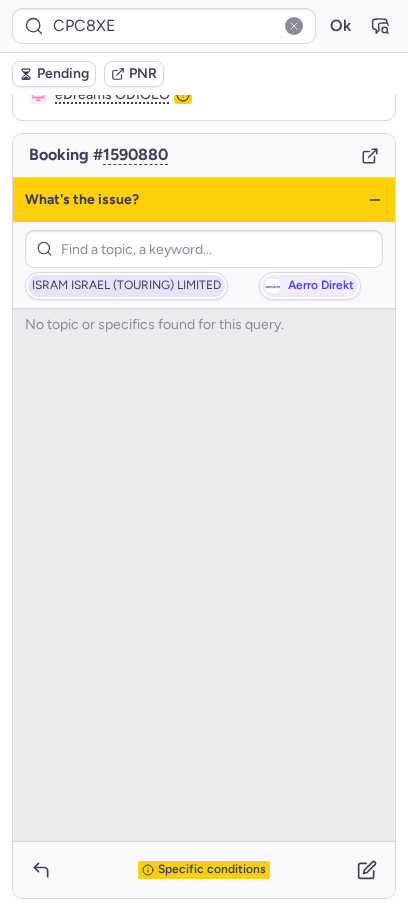 click on "ISRAM ISRAEL (TOURING) LIMITED" at bounding box center (126, 286) 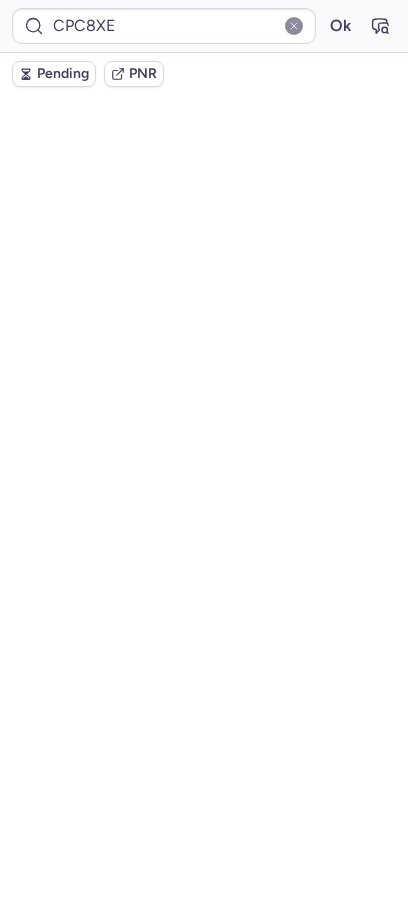 scroll, scrollTop: 0, scrollLeft: 0, axis: both 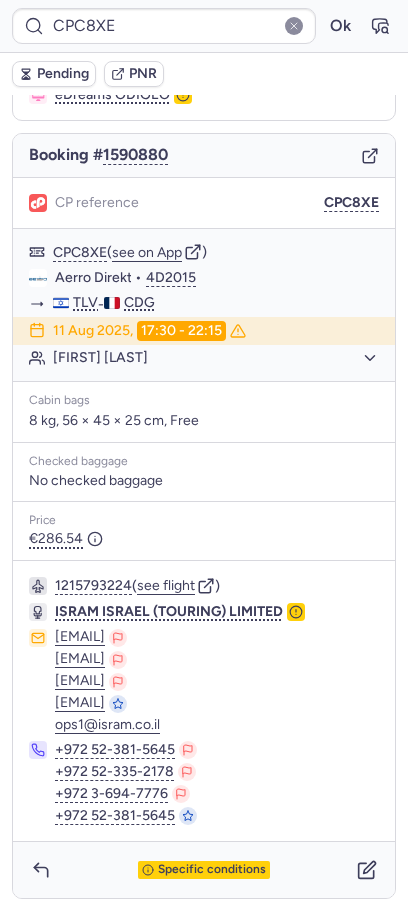 click on "Specific conditions" at bounding box center (204, 870) 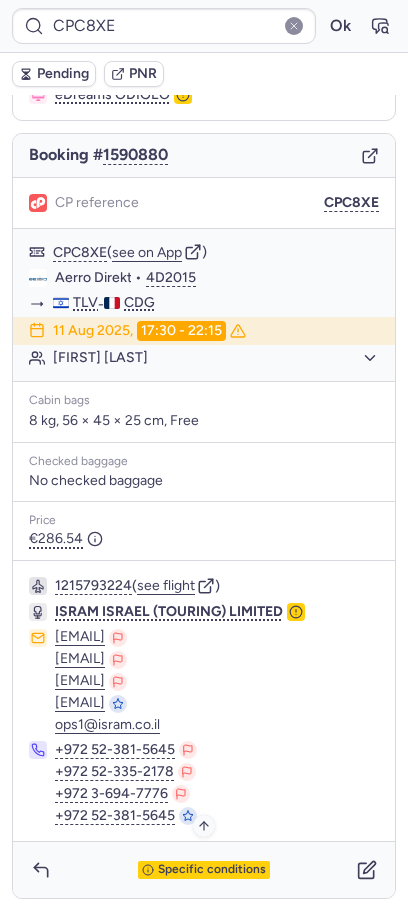 click on "Specific conditions" at bounding box center [204, 870] 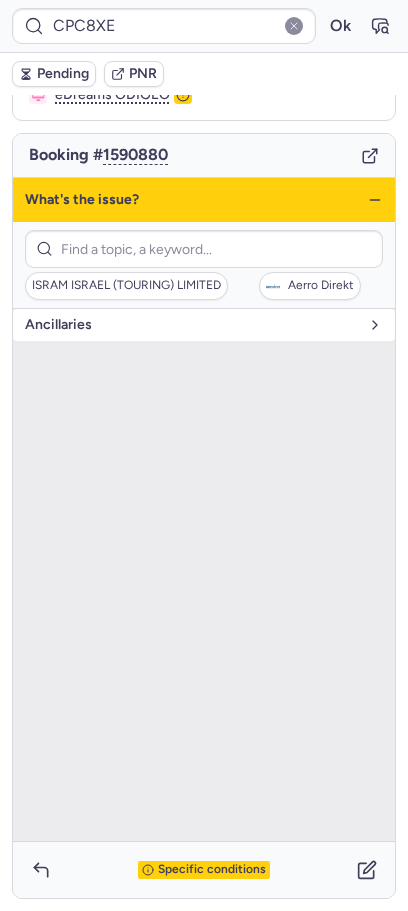 click on "Ancillaries" at bounding box center (192, 325) 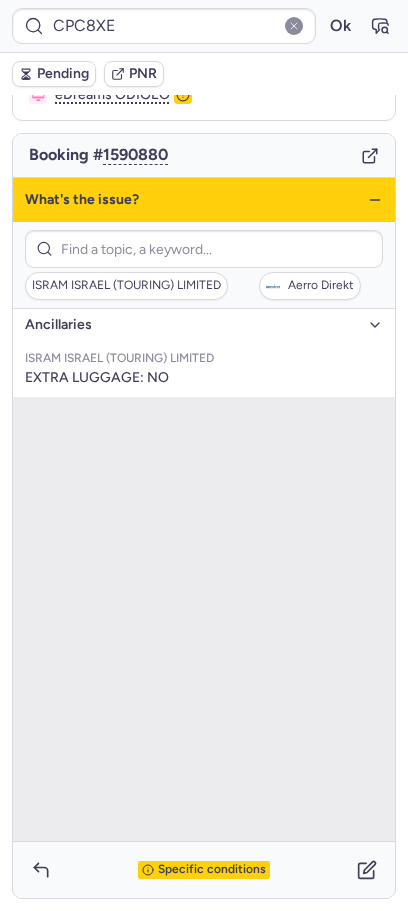 click on "Ancillaries" at bounding box center [192, 325] 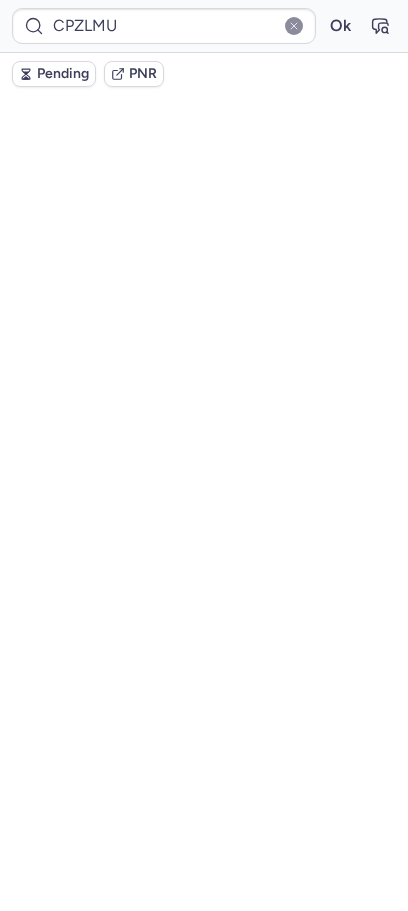 scroll, scrollTop: 118, scrollLeft: 0, axis: vertical 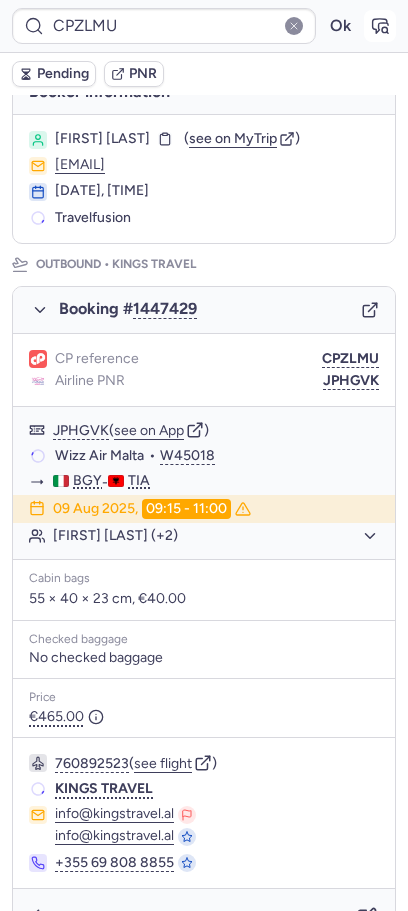 click 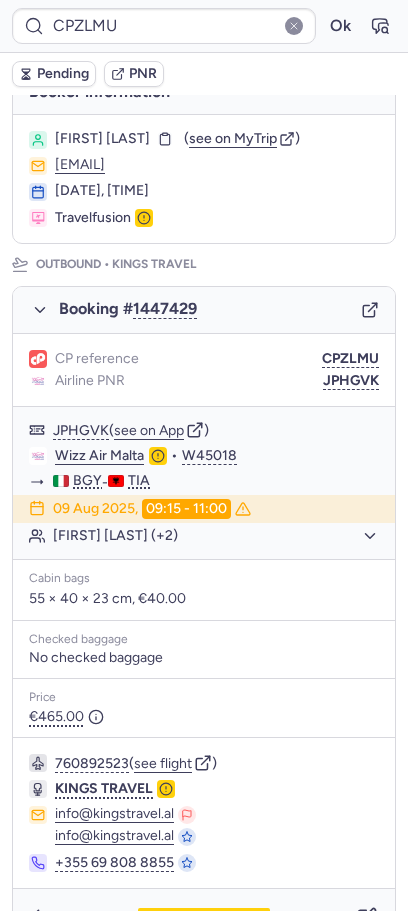 type on "CPPFFC" 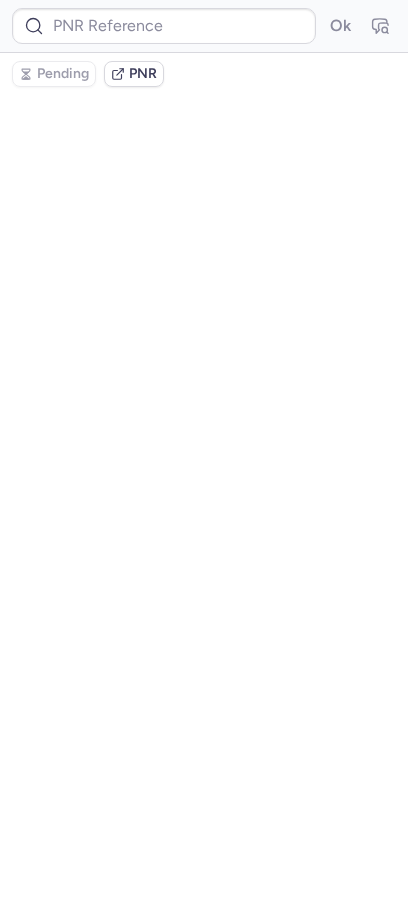 scroll, scrollTop: 0, scrollLeft: 0, axis: both 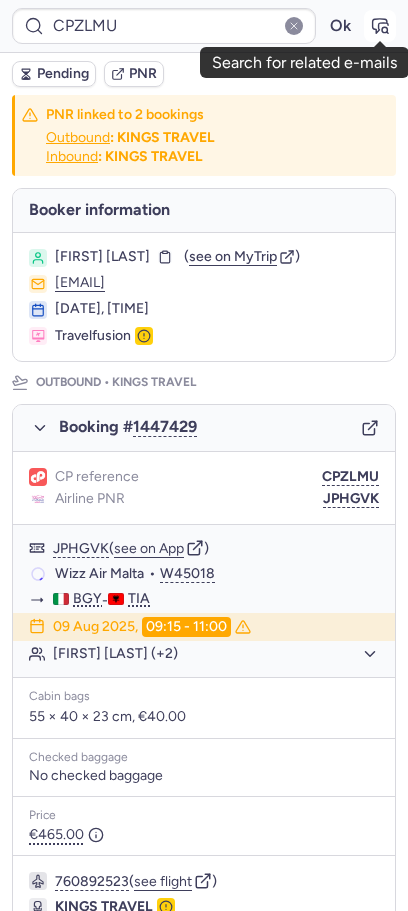 click 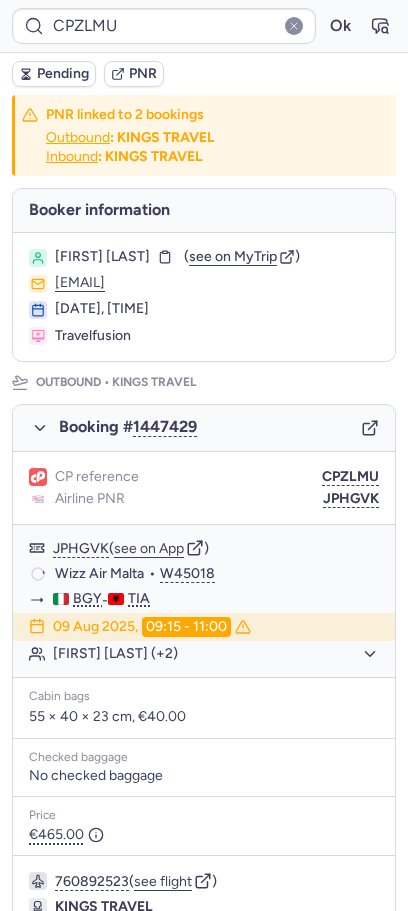 type on "CPATIW" 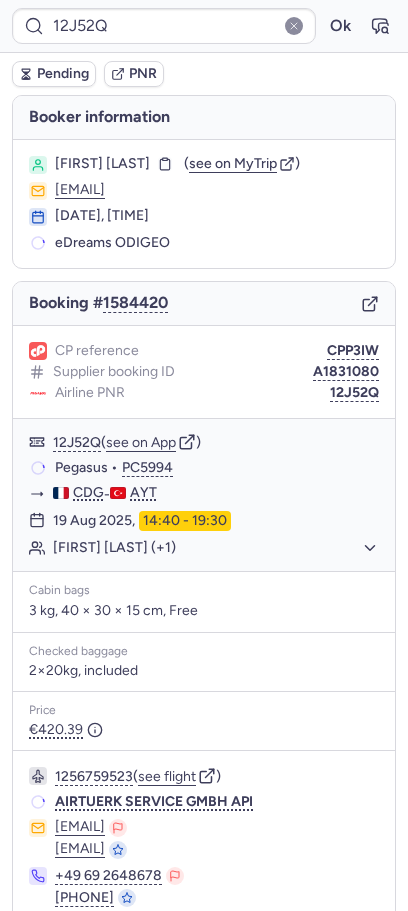 type on "CPFJVV" 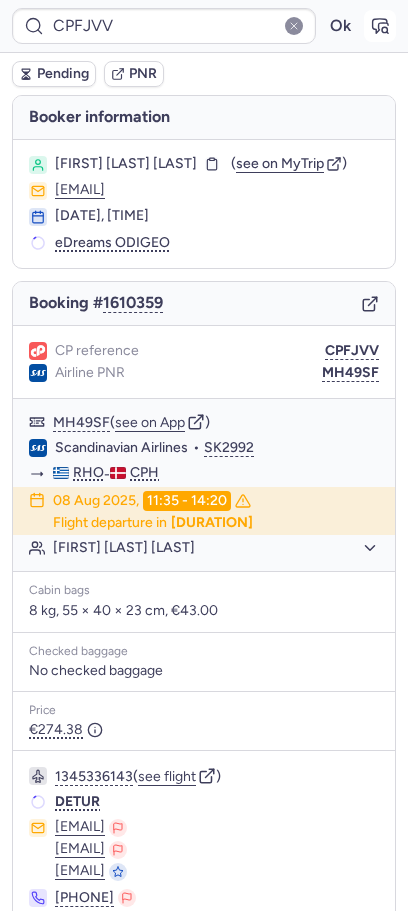 click 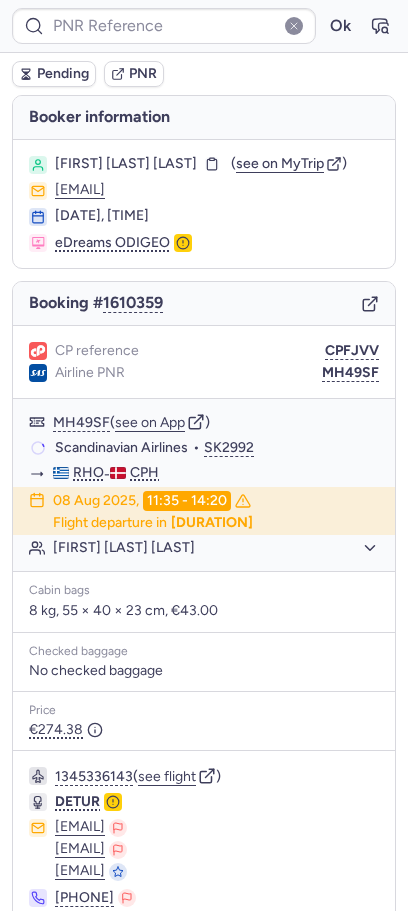 type on "CPFJVV" 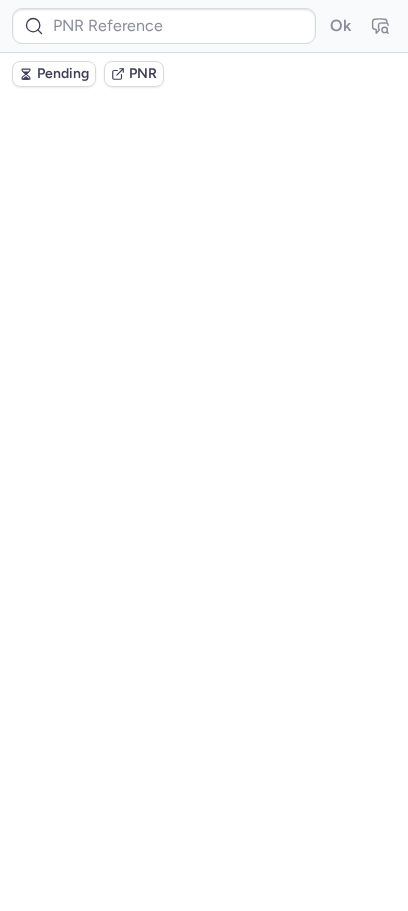 scroll, scrollTop: 0, scrollLeft: 0, axis: both 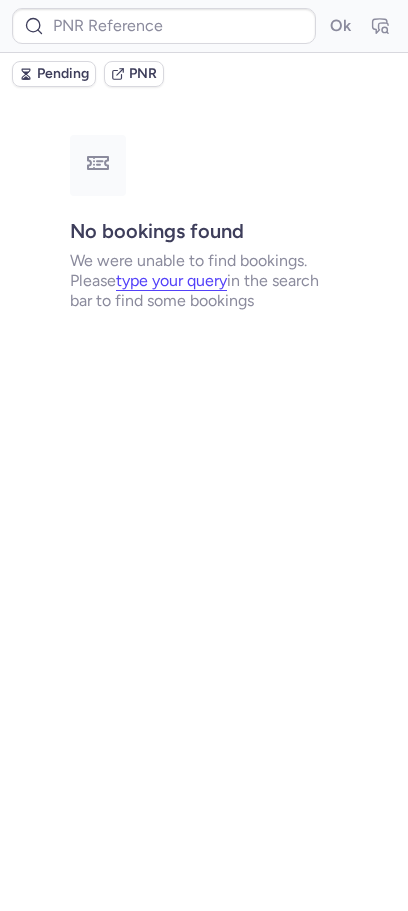 type on "CPFJVV" 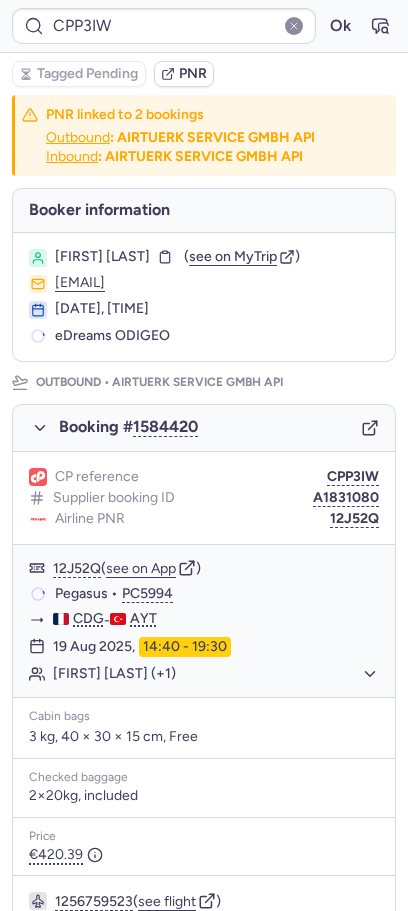 type on "CPHGPC" 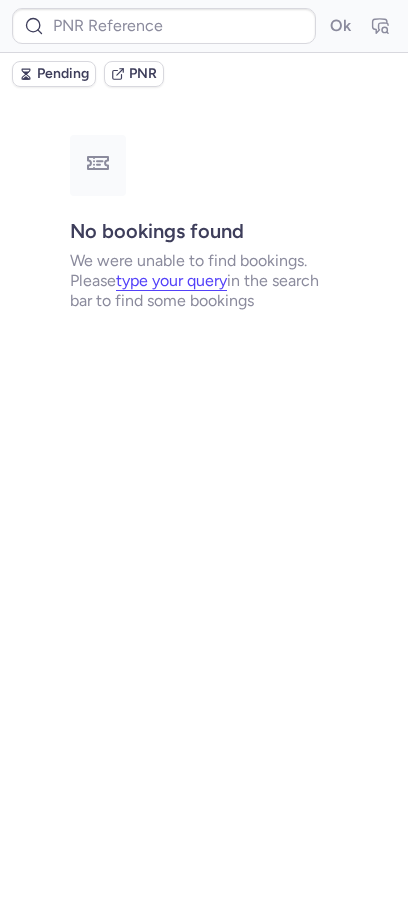 type on "CPPFFC" 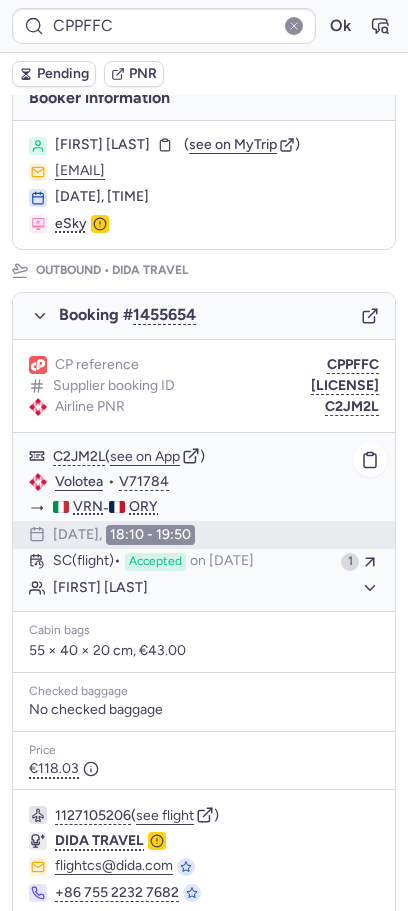 scroll, scrollTop: 126, scrollLeft: 0, axis: vertical 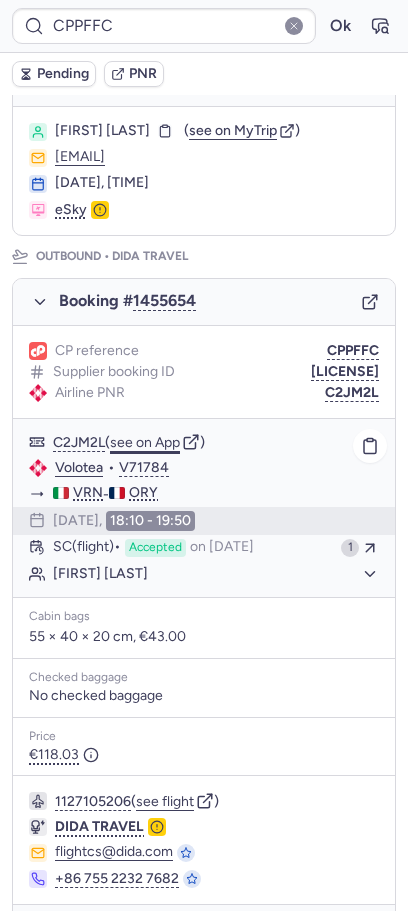 click on "see on App" 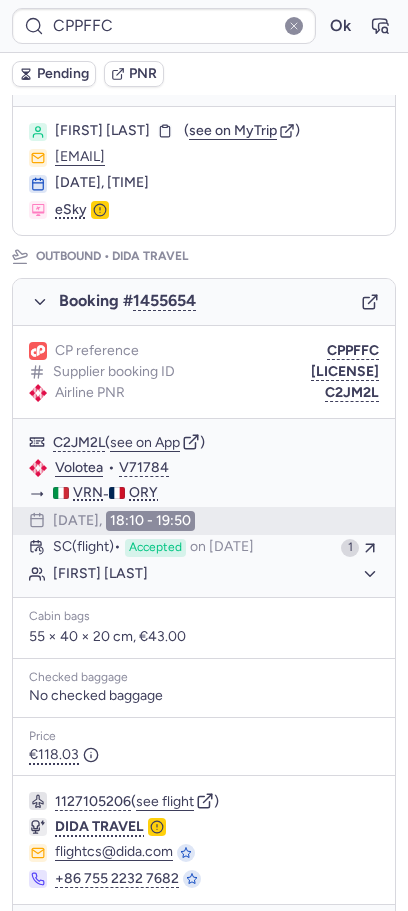 scroll, scrollTop: 939, scrollLeft: 0, axis: vertical 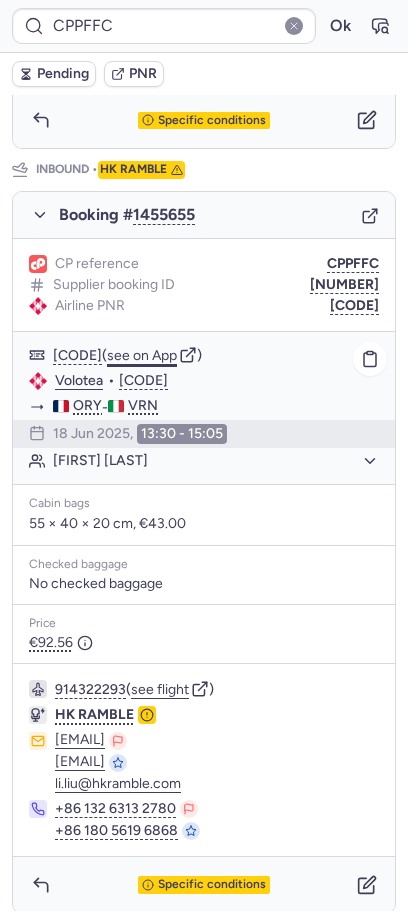 click on "see on App" 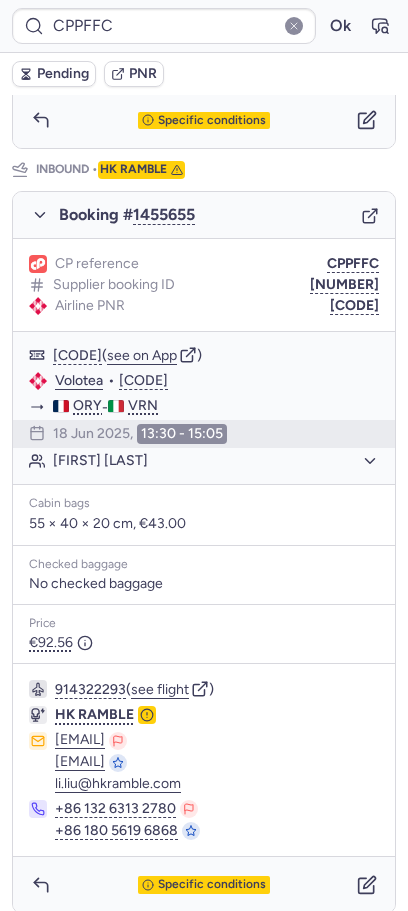 click on "Pending" at bounding box center [63, 74] 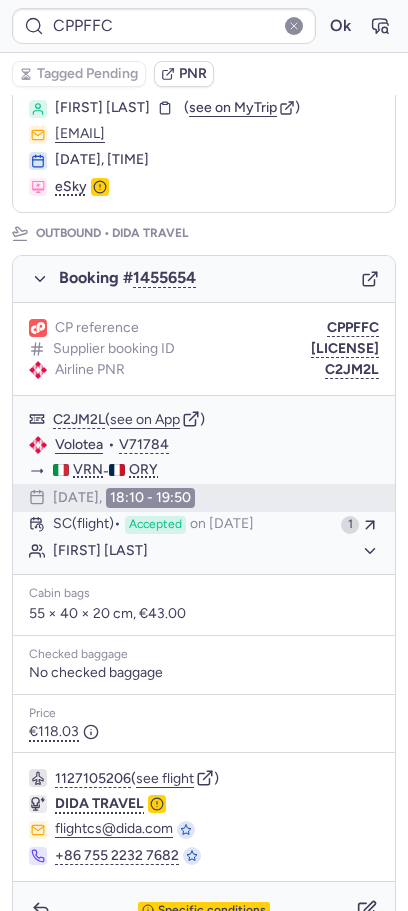 scroll, scrollTop: 0, scrollLeft: 0, axis: both 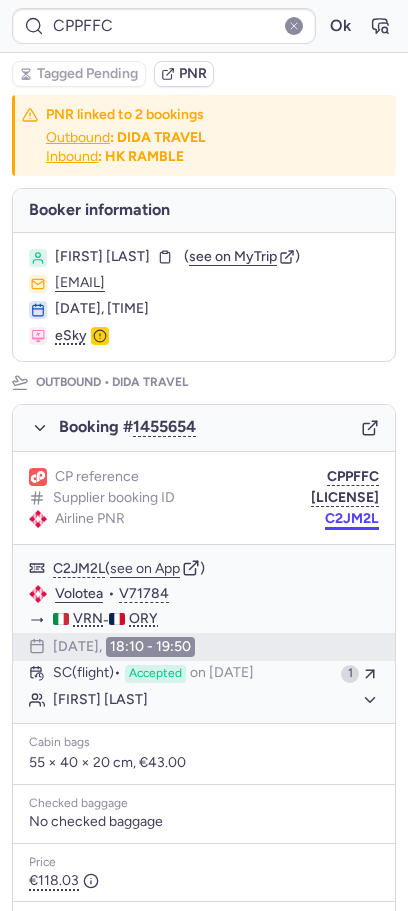 click on "C2JM2L" at bounding box center (352, 519) 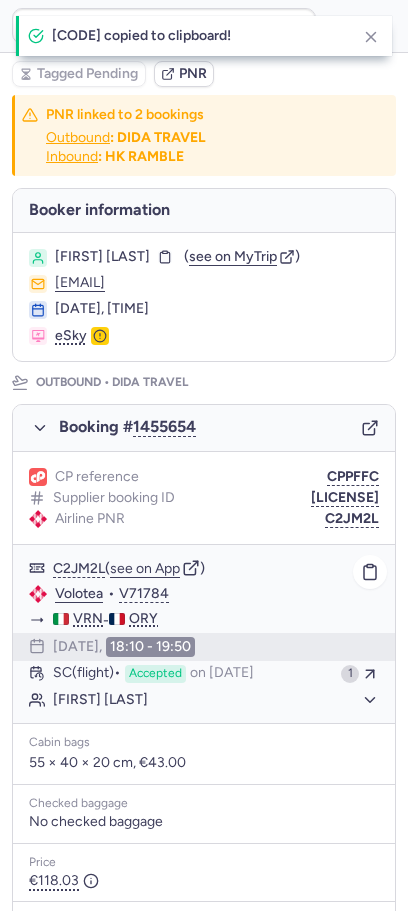 click on "Volotea" 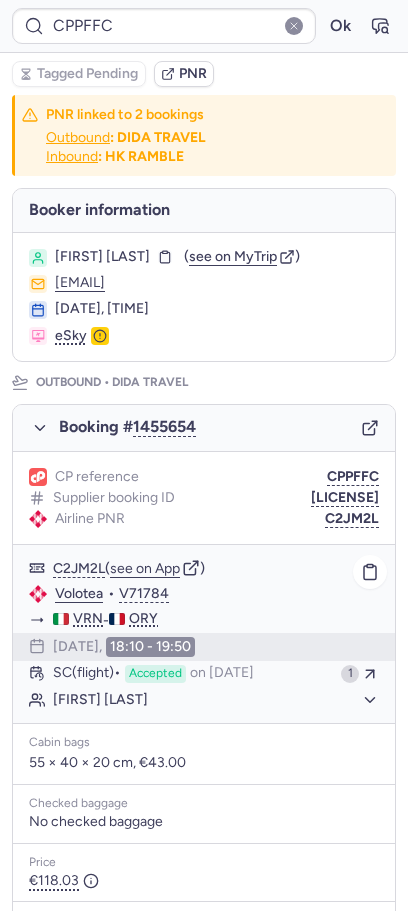 scroll, scrollTop: 954, scrollLeft: 0, axis: vertical 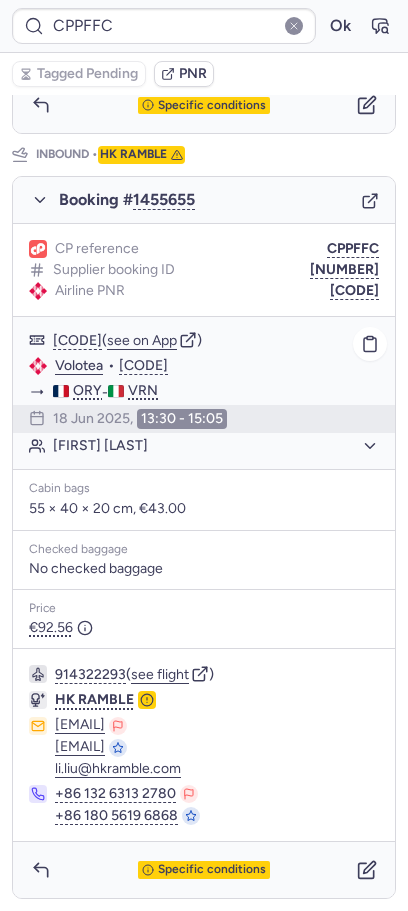 click on "[FIRST] [LAST]" 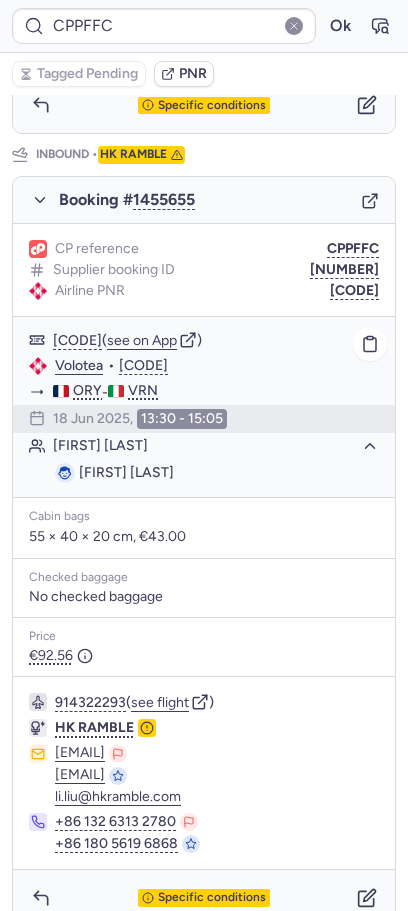 click on "[FIRST] [LAST]" at bounding box center (126, 472) 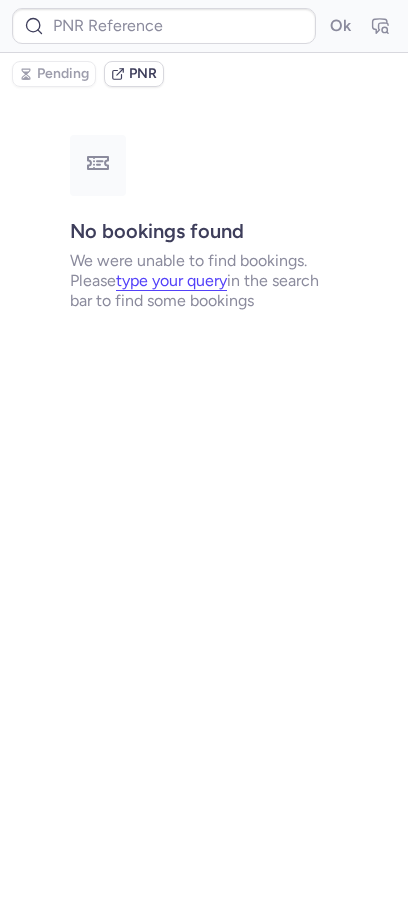 scroll, scrollTop: 0, scrollLeft: 0, axis: both 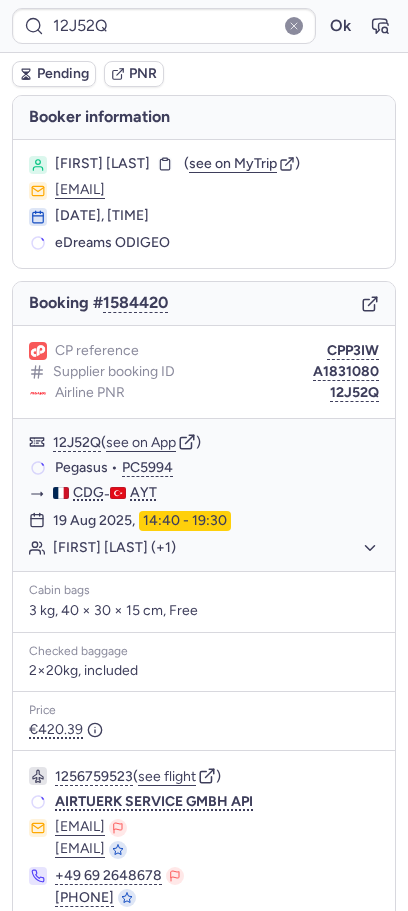 type on "CPPFFC" 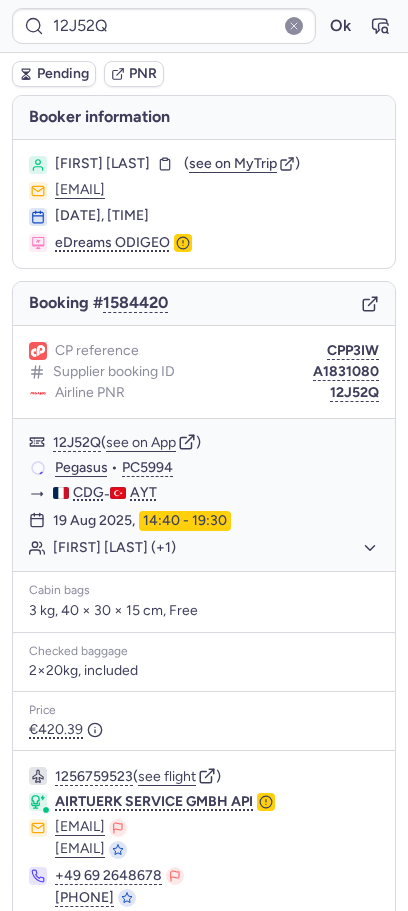 click on "CP reference [CODE]" 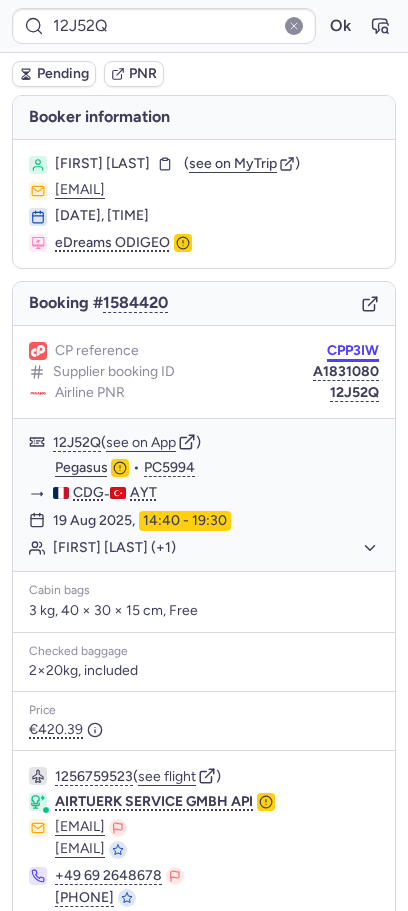 click on "CPP3IW" at bounding box center (353, 351) 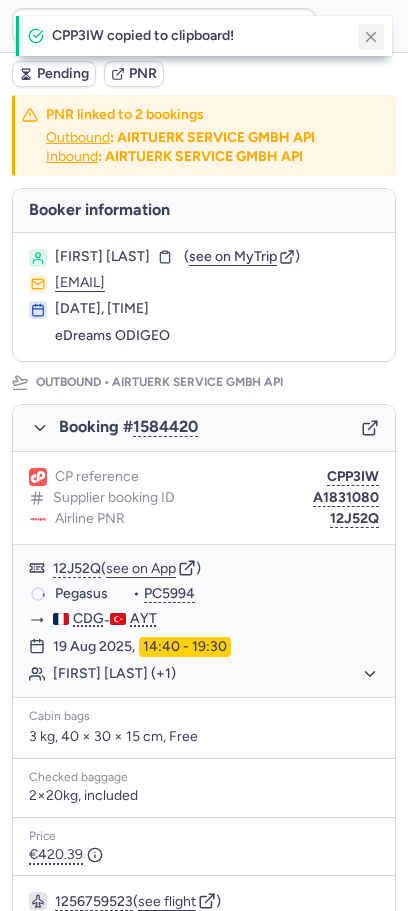 click 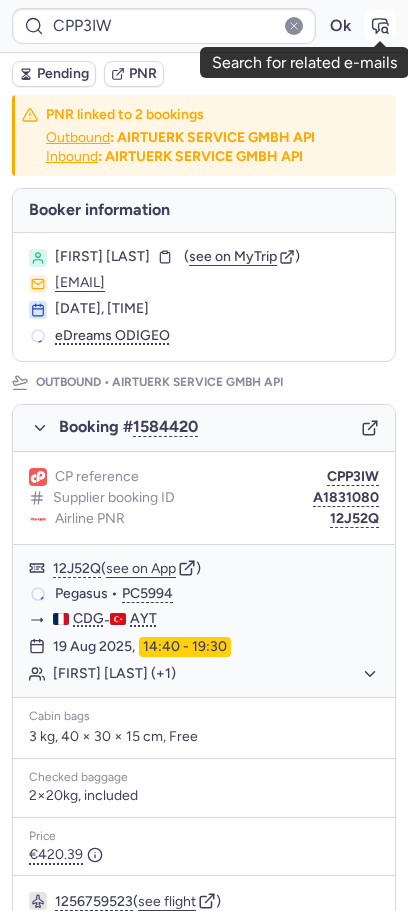 click 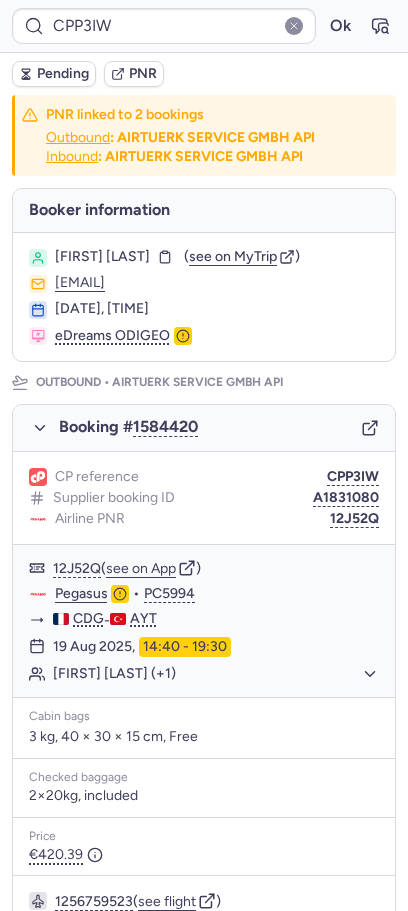 type on "CP27U8" 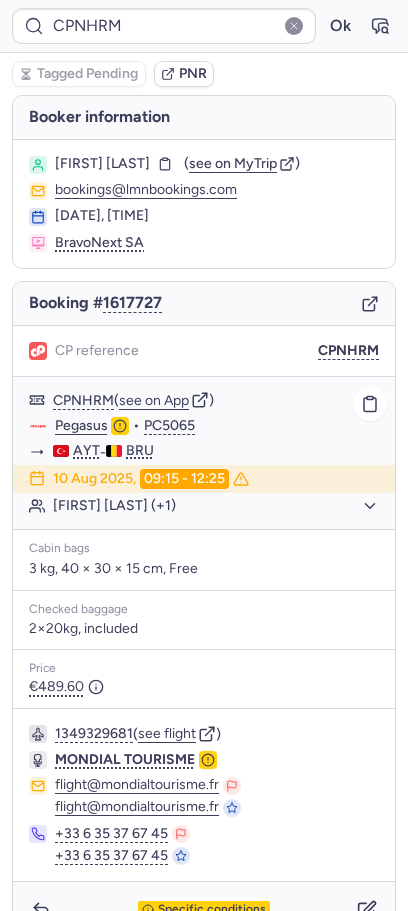 click on "[FIRST] [LAST] (+1)" 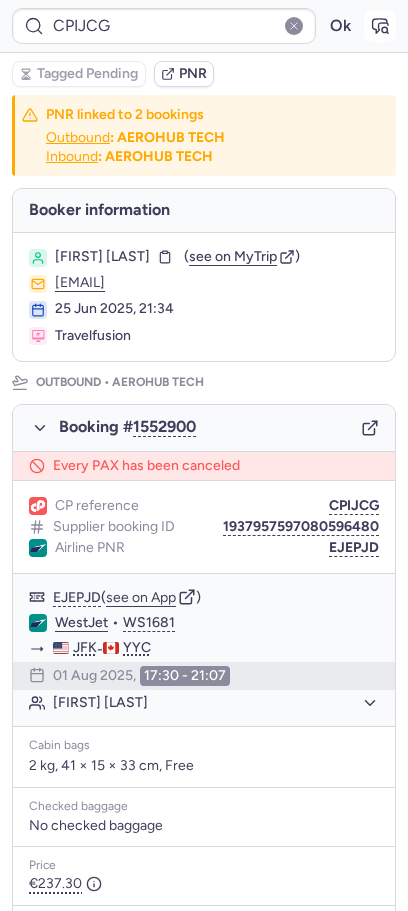 click 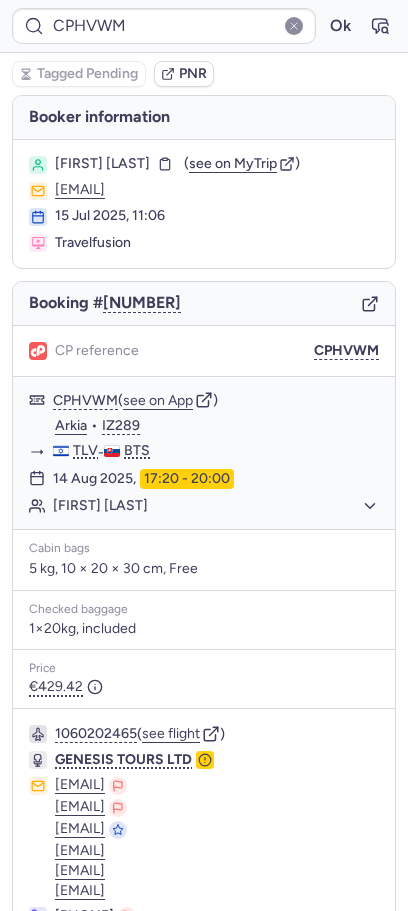scroll, scrollTop: 210, scrollLeft: 0, axis: vertical 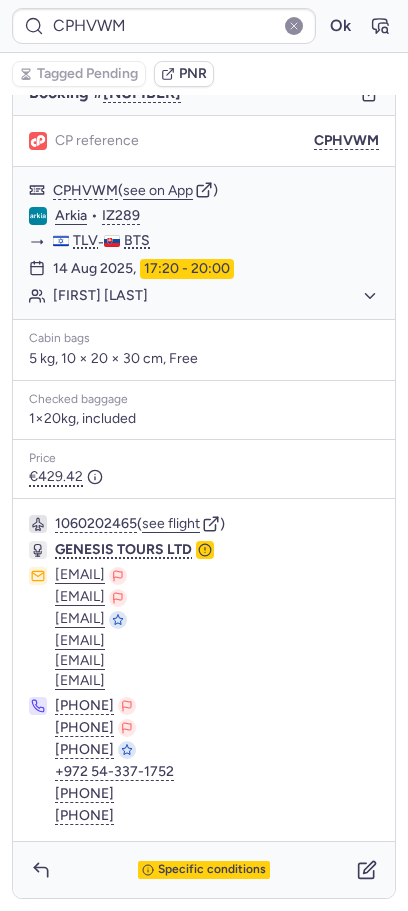 click on "Specific conditions" at bounding box center [204, 870] 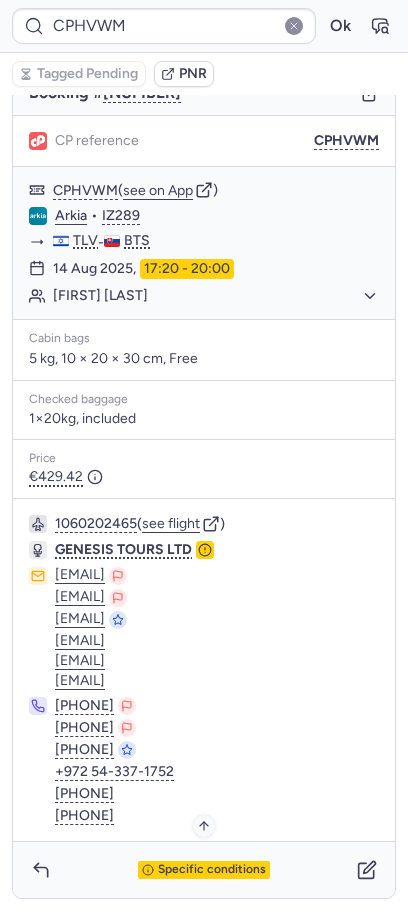 click on "Specific conditions" at bounding box center (212, 870) 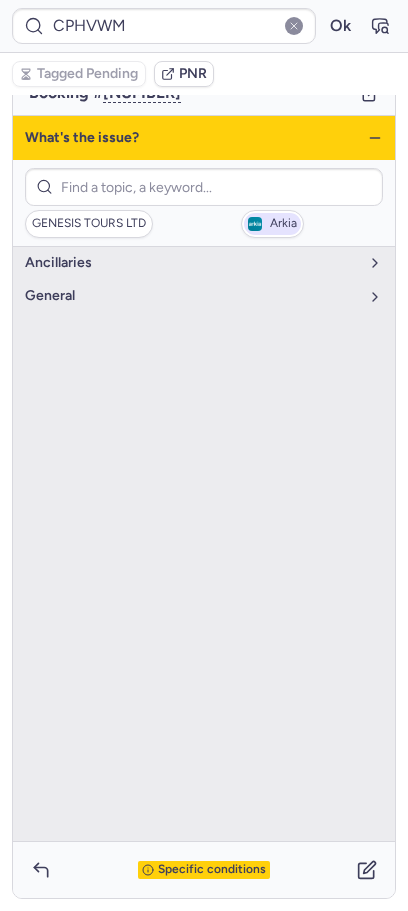click on "Arkia" at bounding box center (283, 224) 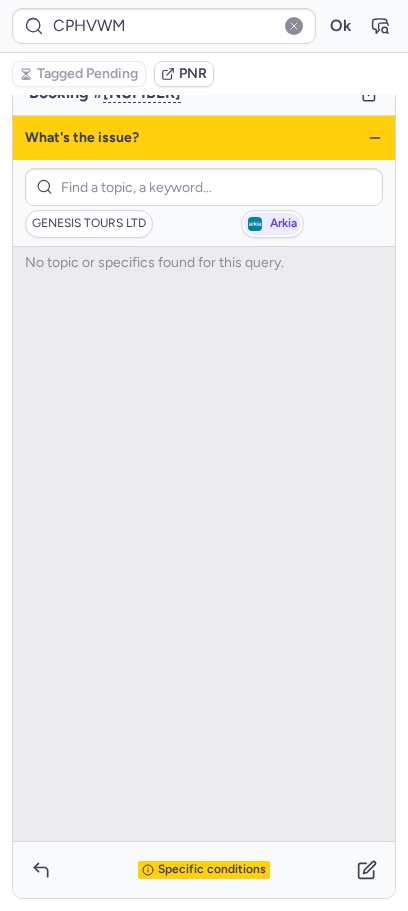 click on "GENESIS TOURS LTD Arkia" at bounding box center (204, 203) 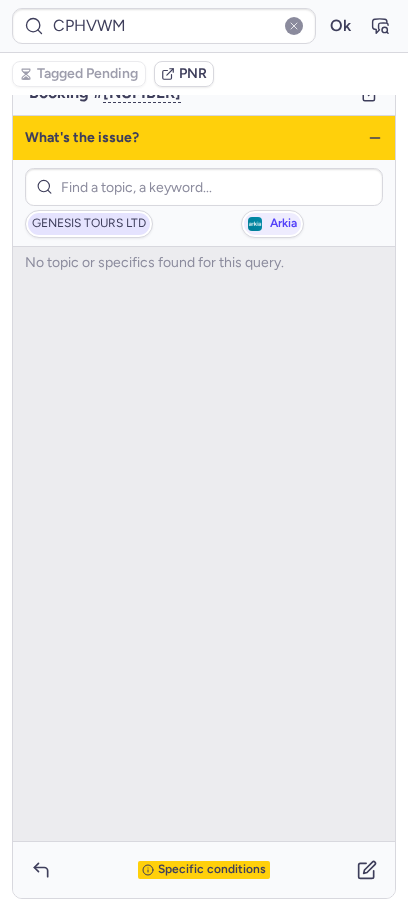click on "GENESIS TOURS LTD" at bounding box center [89, 224] 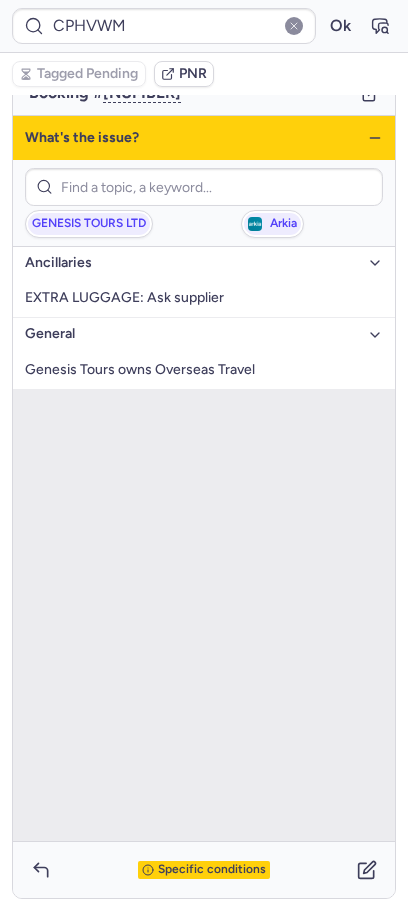 click 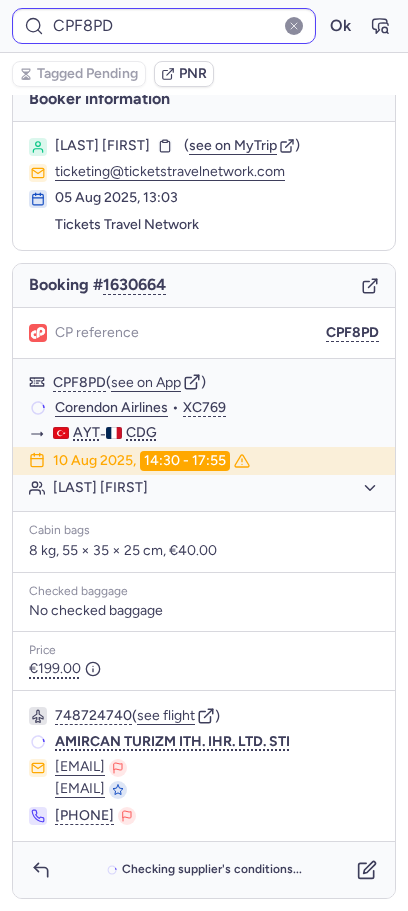 scroll, scrollTop: 18, scrollLeft: 0, axis: vertical 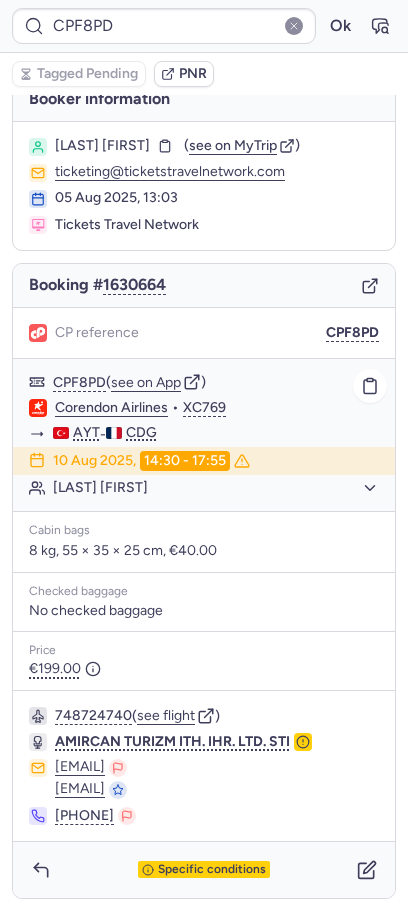 type on "CPQBB3" 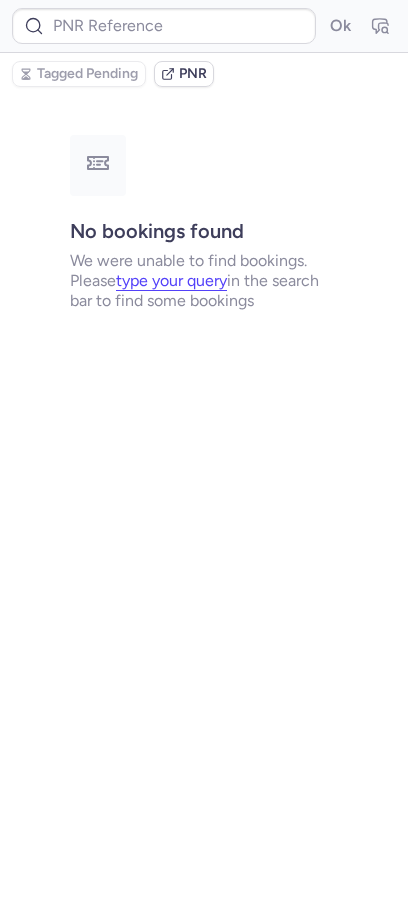 scroll, scrollTop: 0, scrollLeft: 0, axis: both 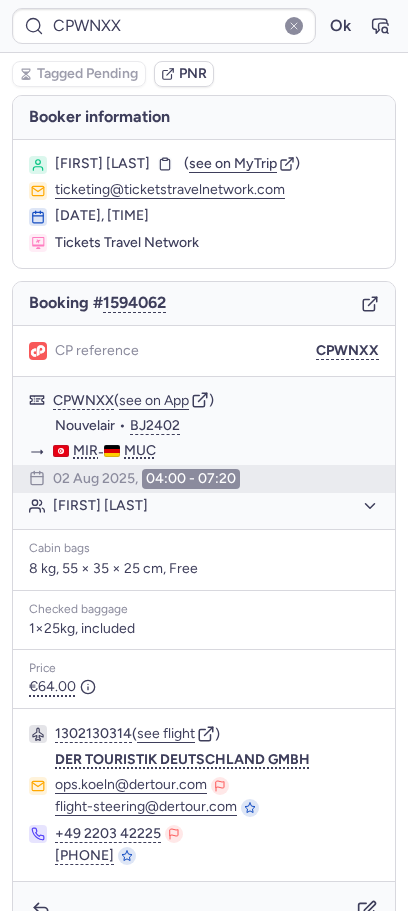 type on "J6JC6V" 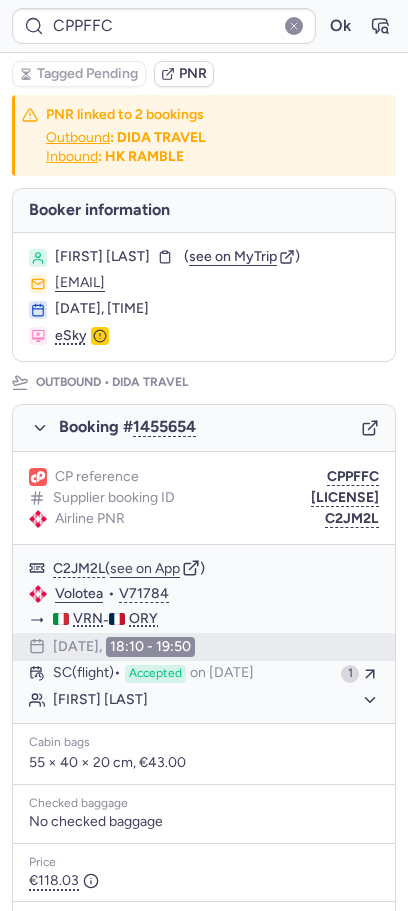 type on "CP4XDD" 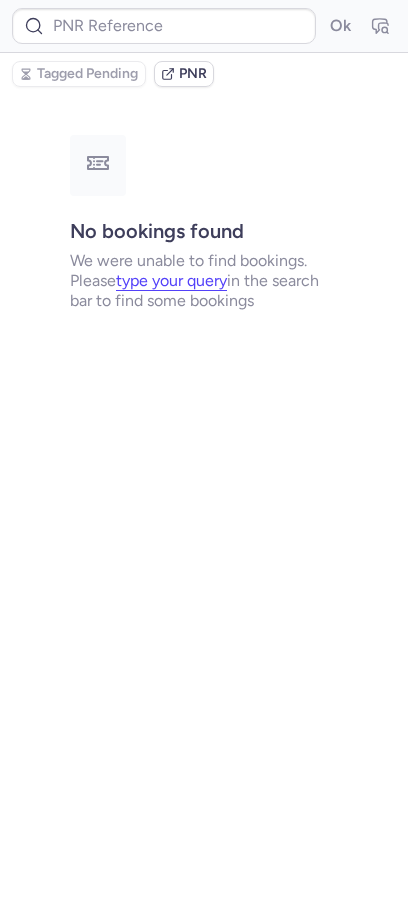 type on "CPYPM2" 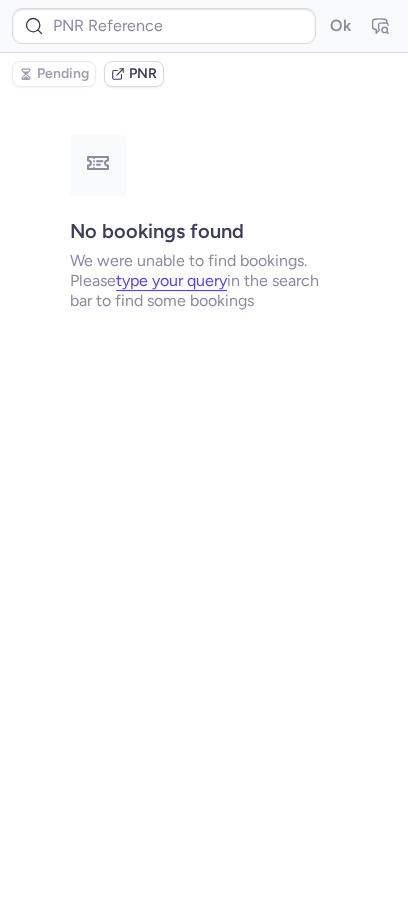type on "CP27U8" 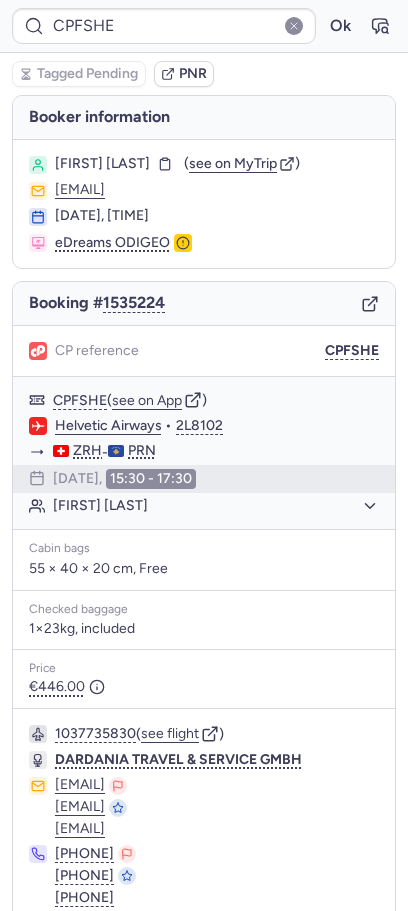 type on "CP4XDD" 